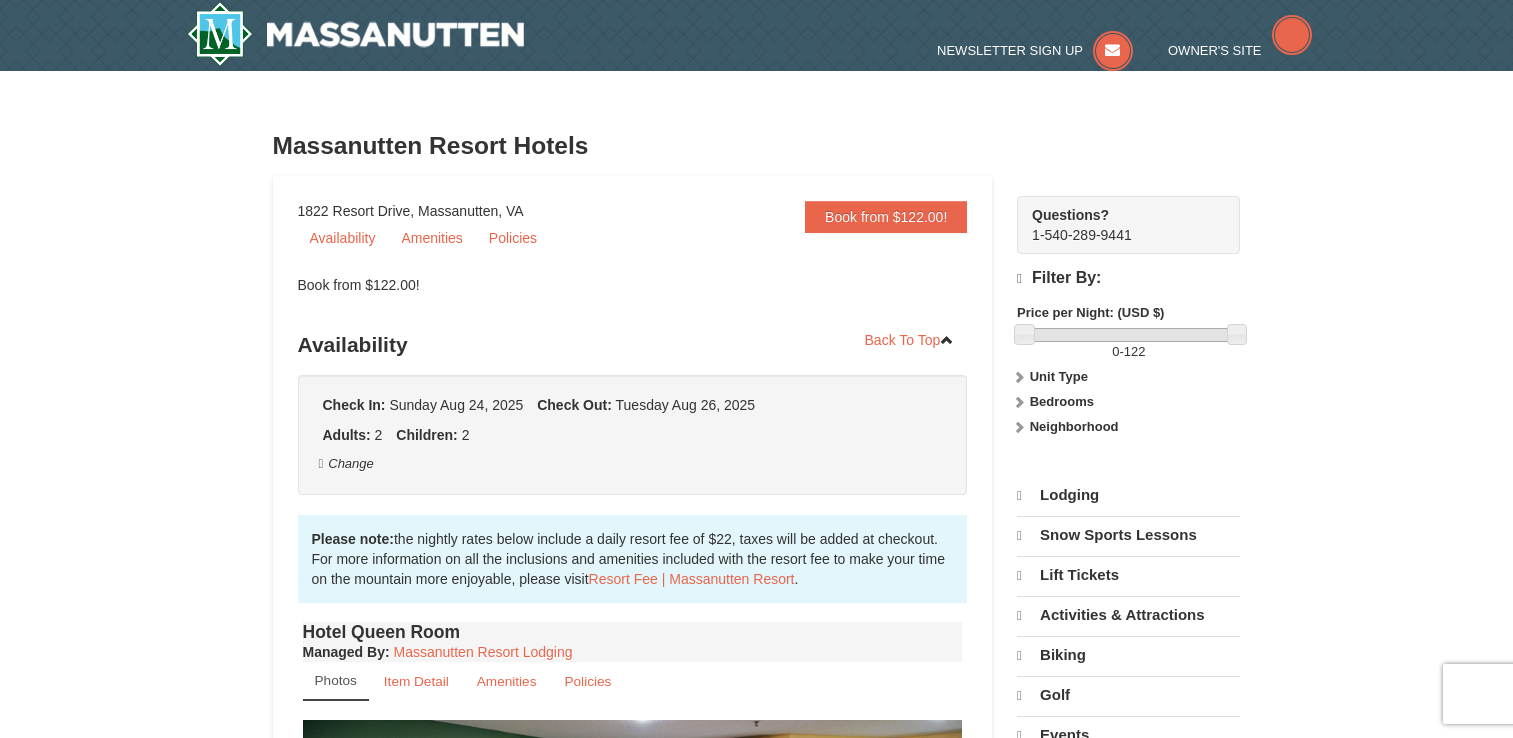 scroll, scrollTop: 0, scrollLeft: 0, axis: both 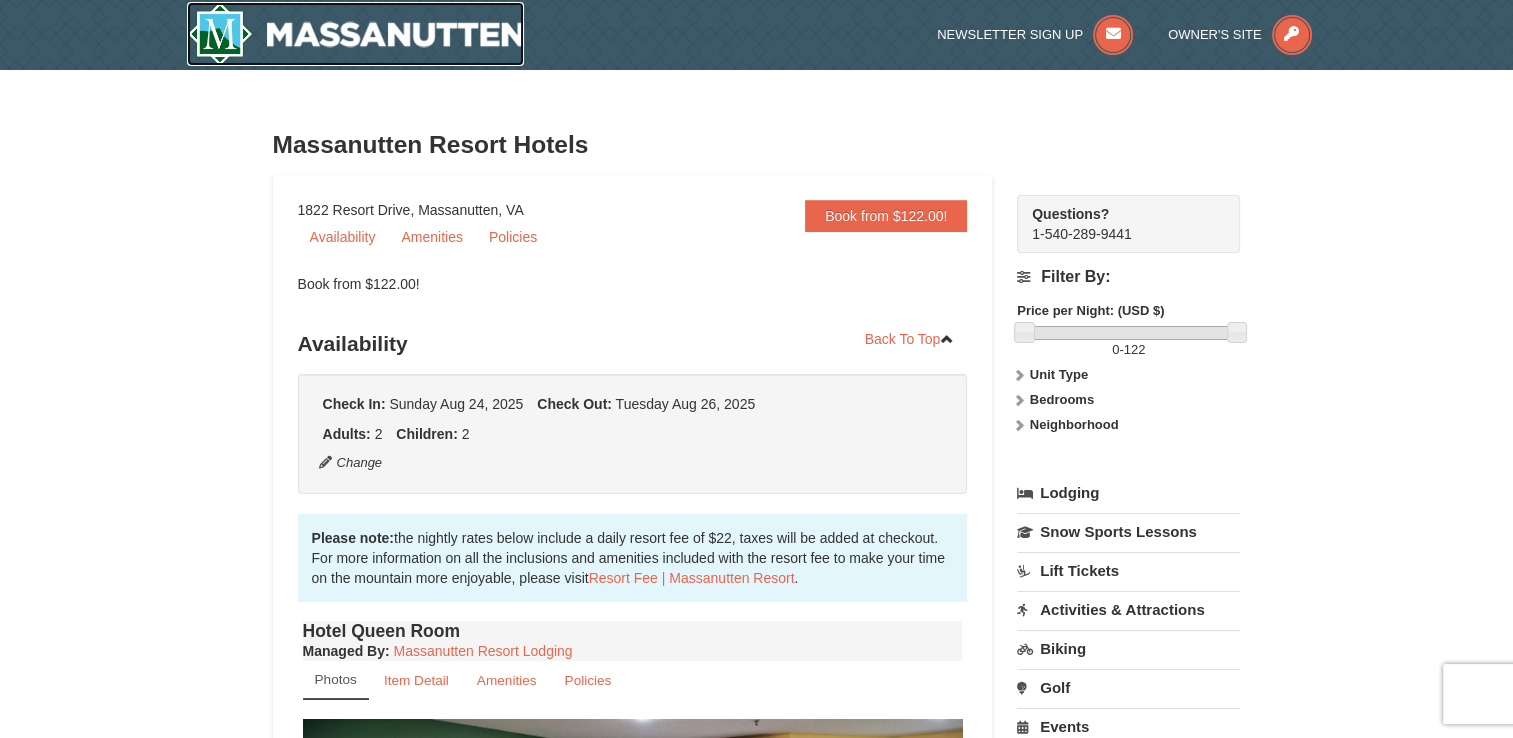 click at bounding box center [356, 34] 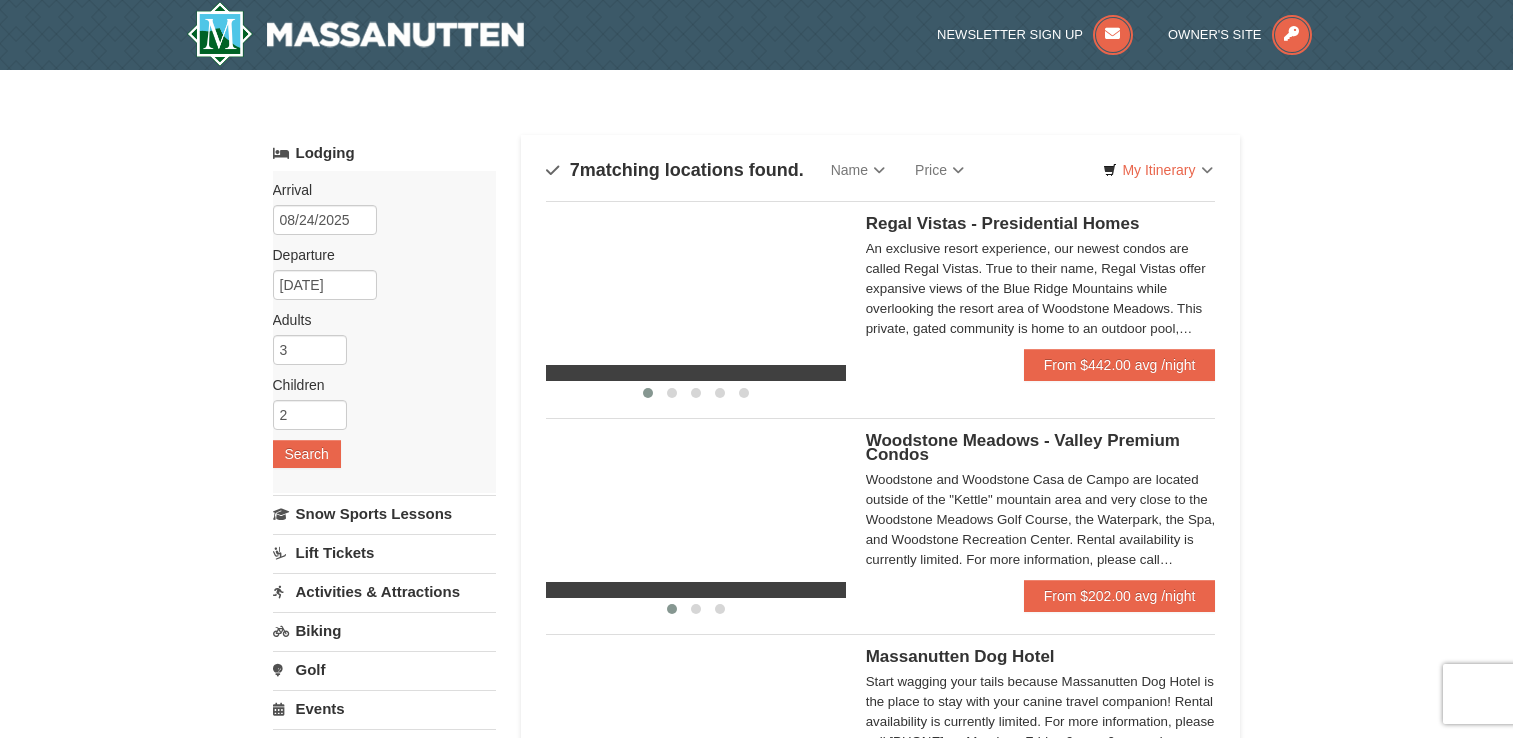 scroll, scrollTop: 0, scrollLeft: 0, axis: both 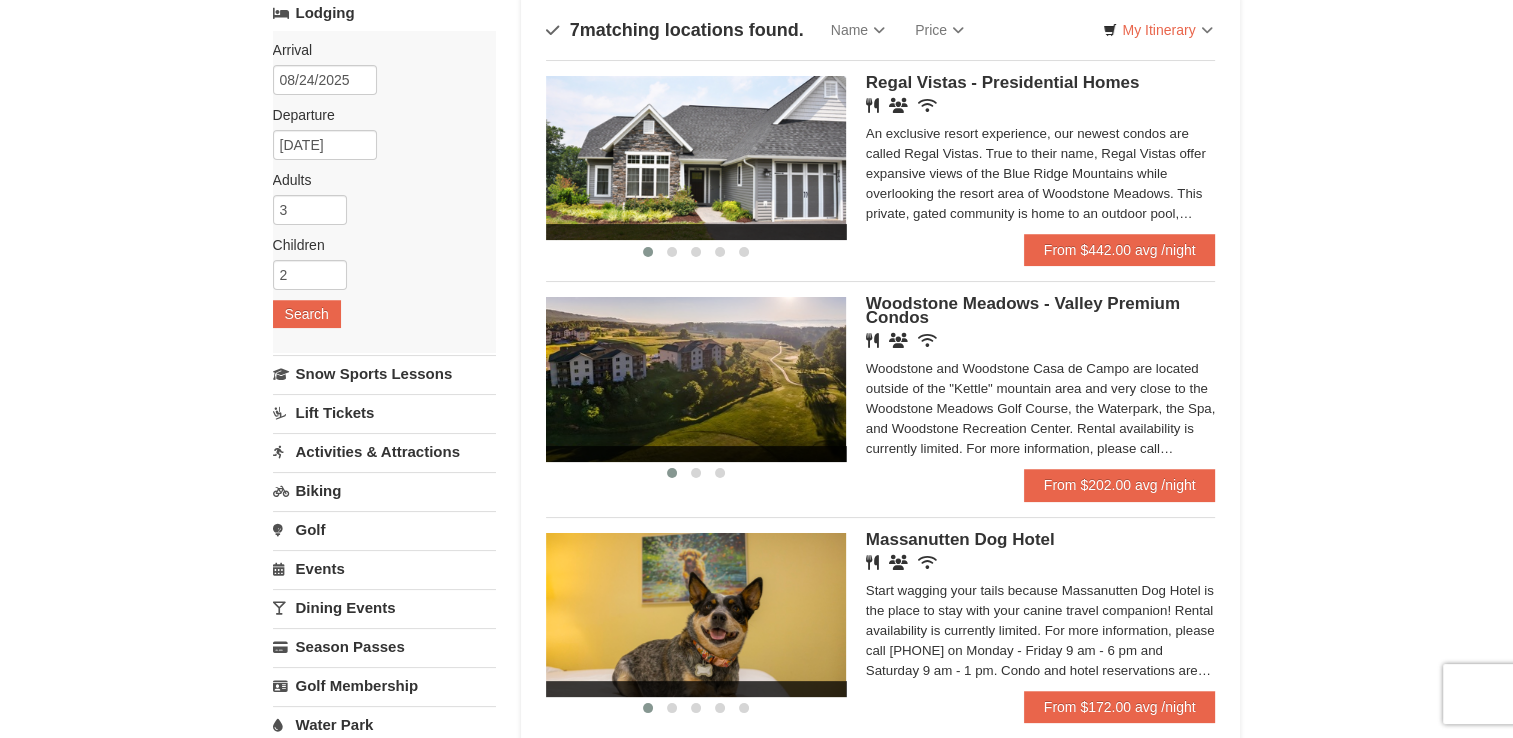 click at bounding box center (696, 379) 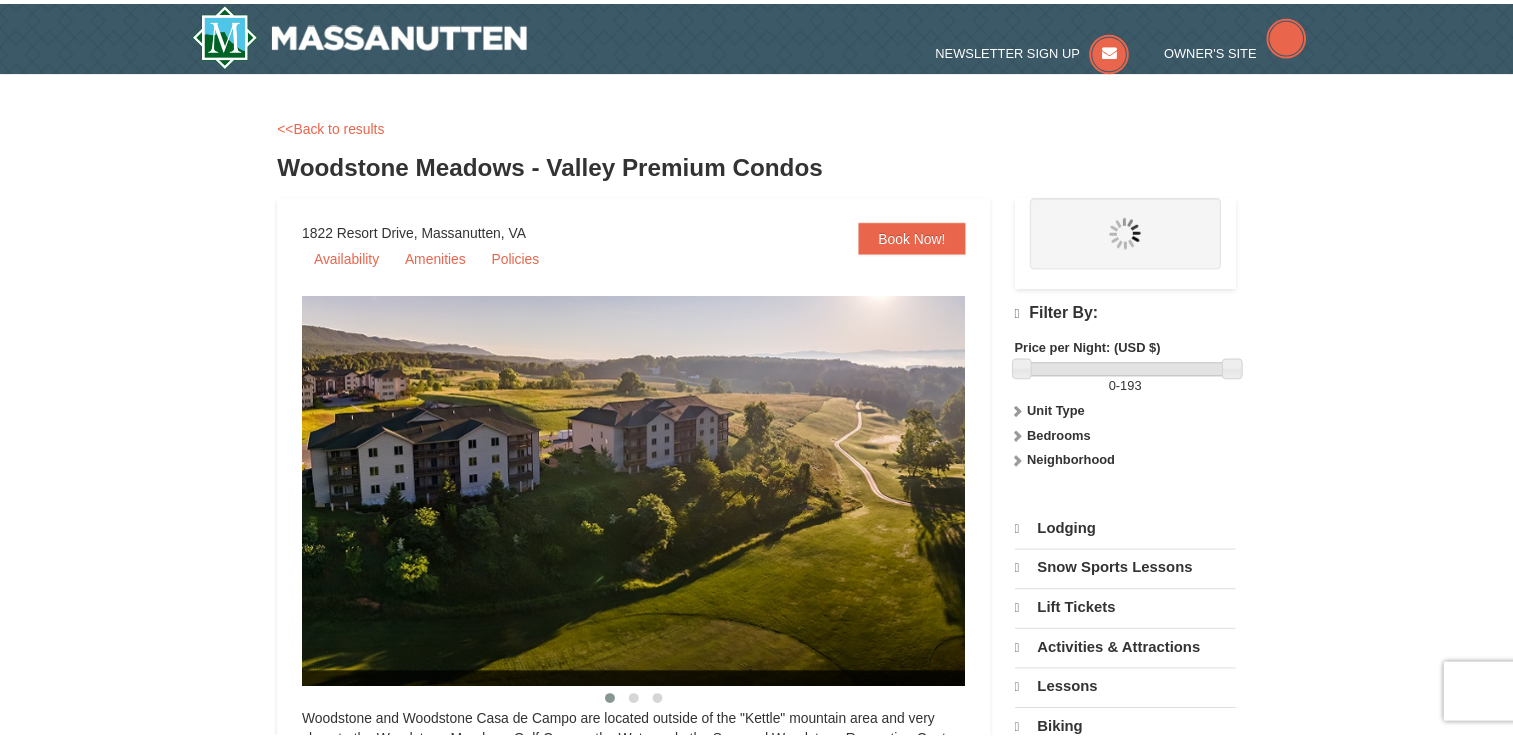 scroll, scrollTop: 0, scrollLeft: 0, axis: both 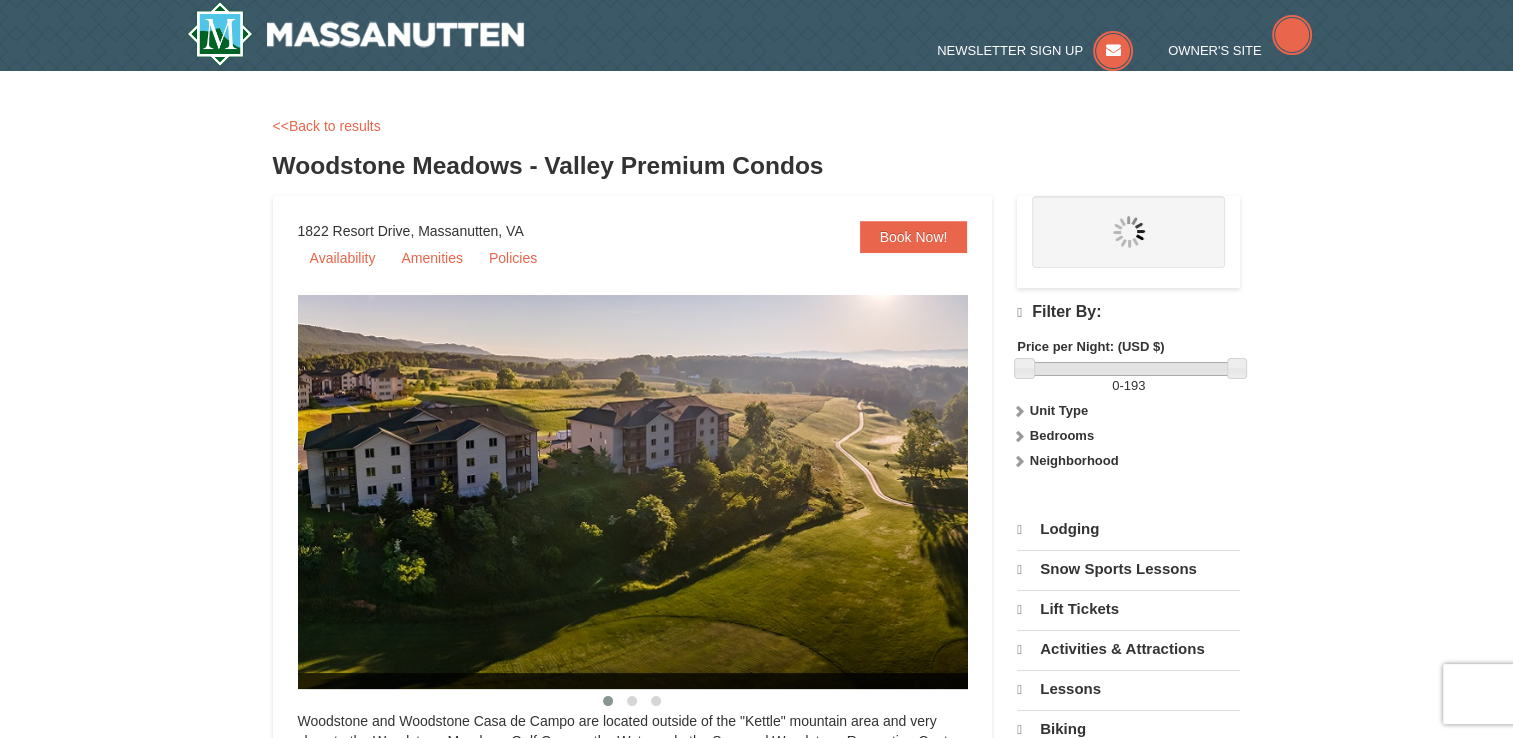 select on "8" 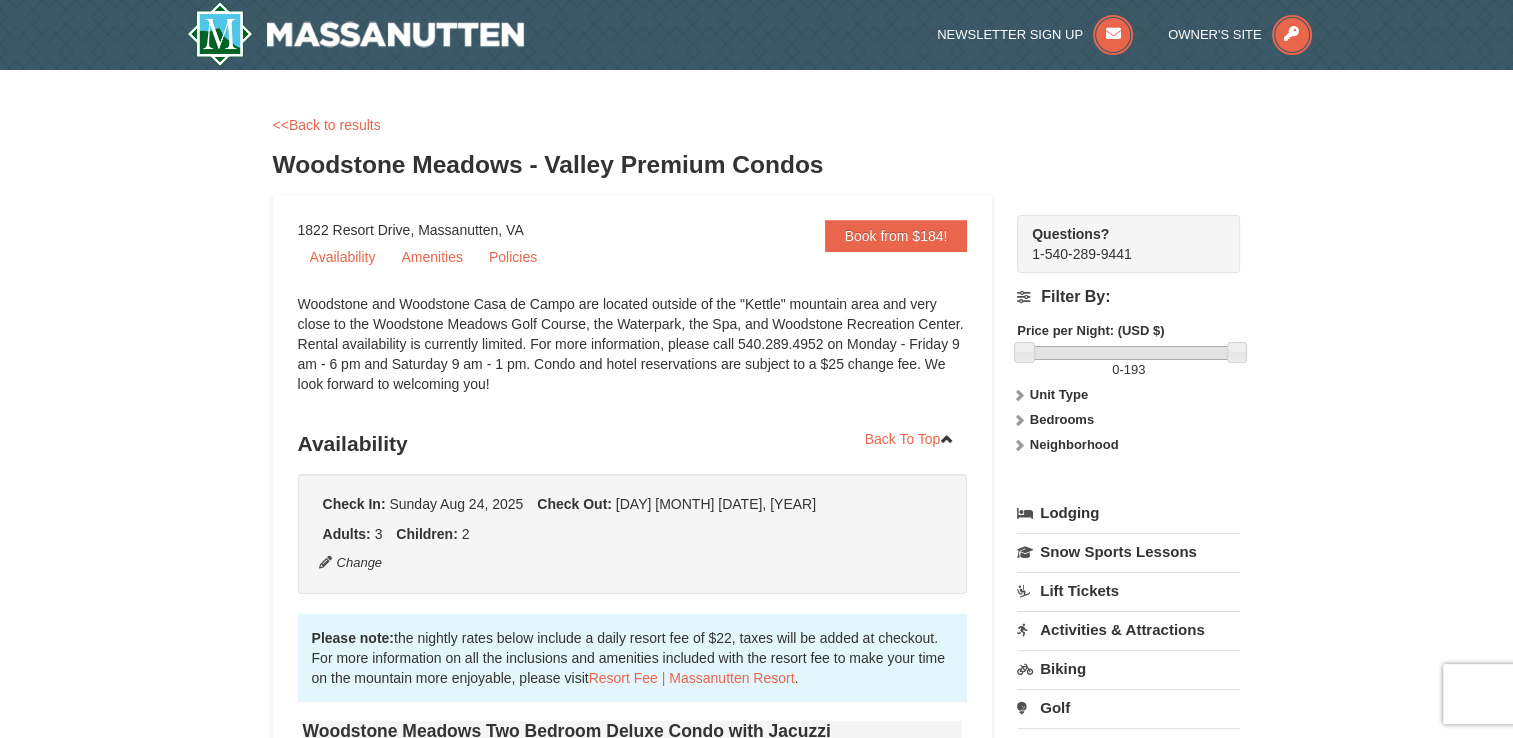 scroll, scrollTop: 0, scrollLeft: 0, axis: both 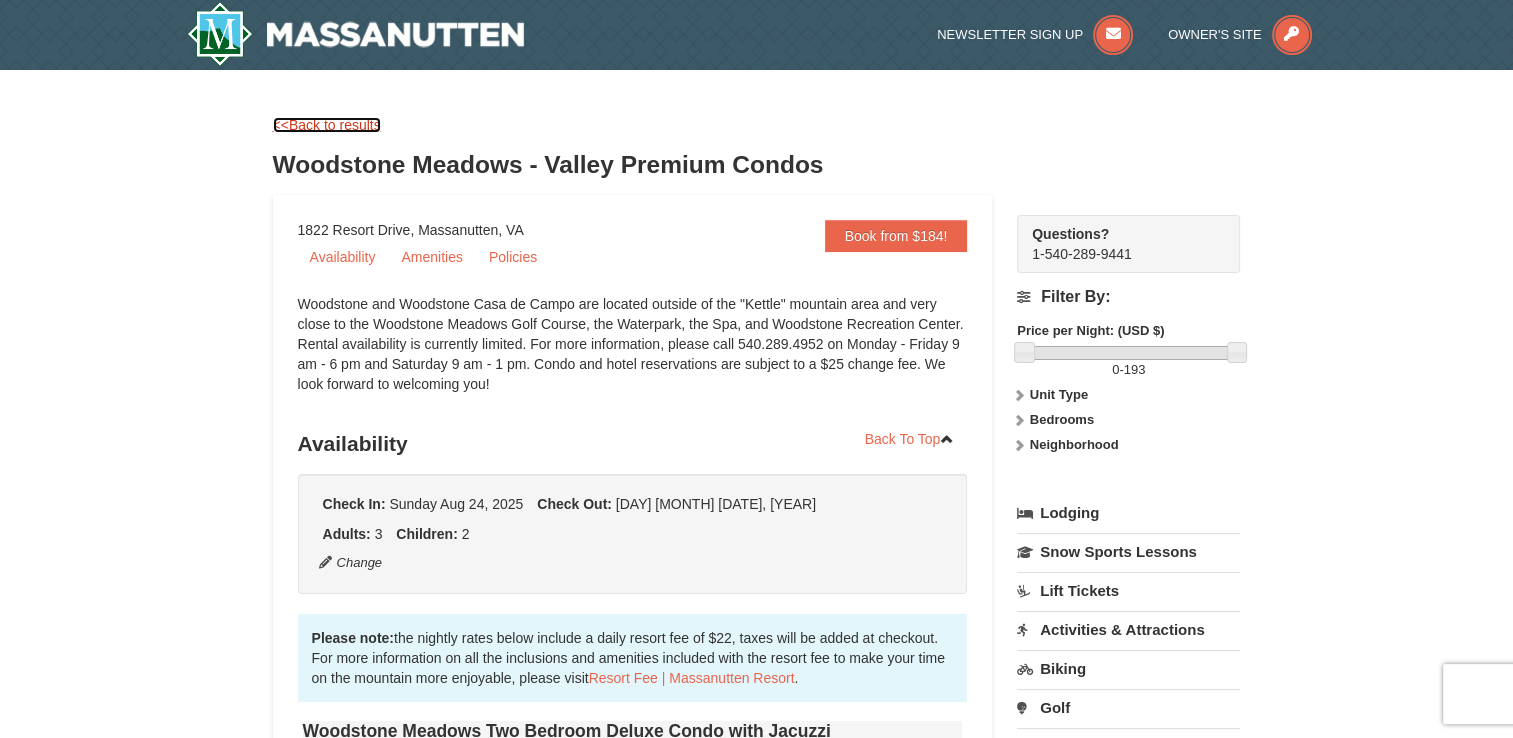 click on "<<Back to results" at bounding box center (327, 125) 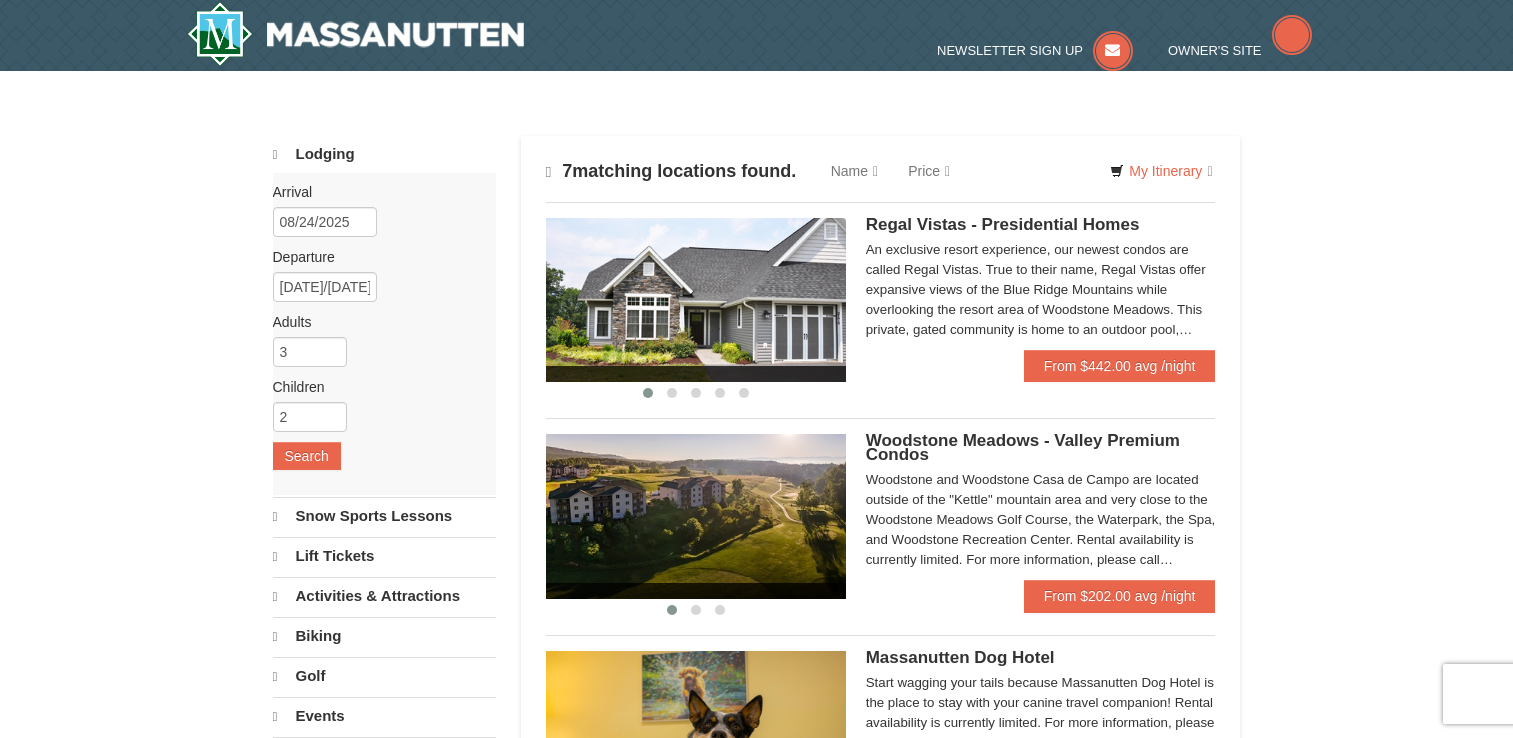 scroll, scrollTop: 142, scrollLeft: 0, axis: vertical 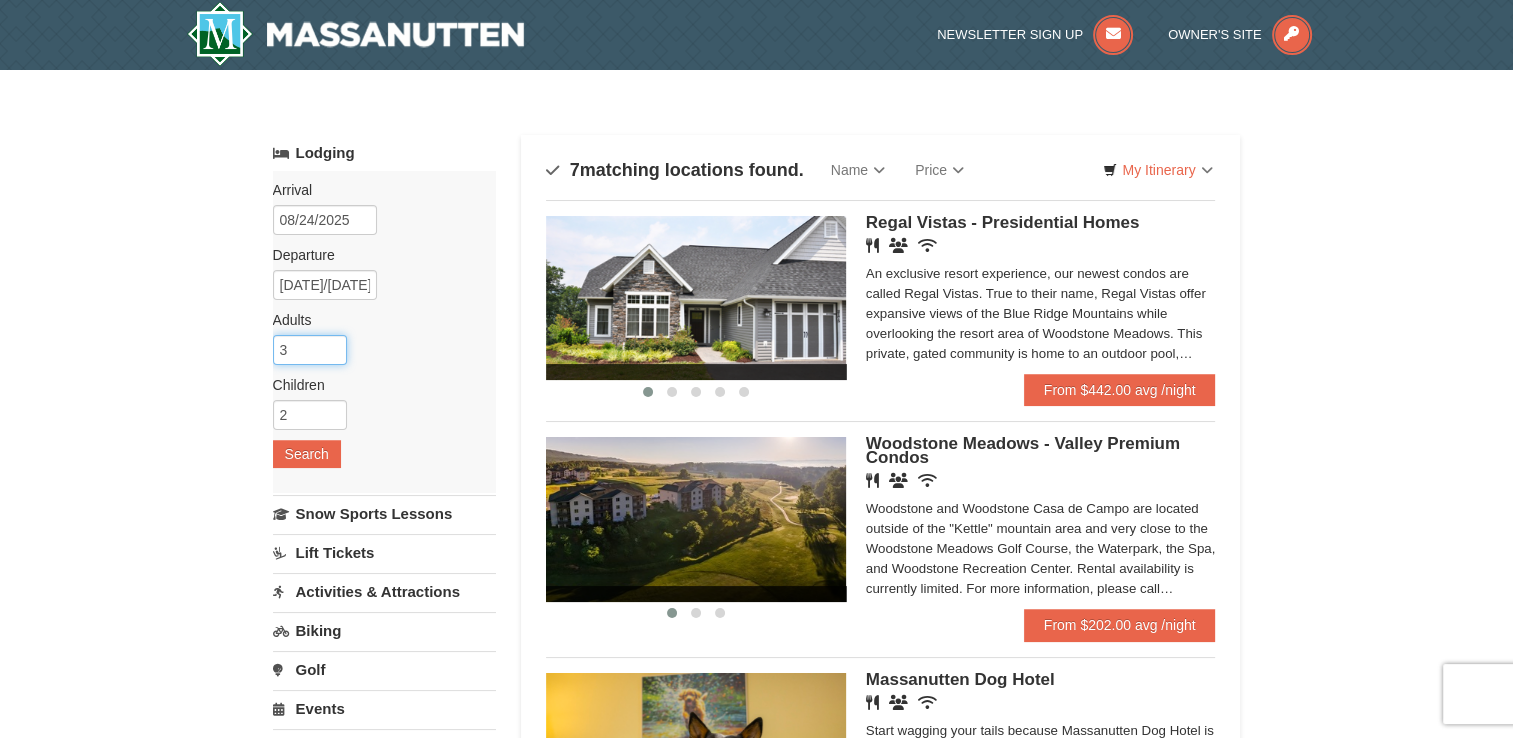 click on "3" at bounding box center (310, 350) 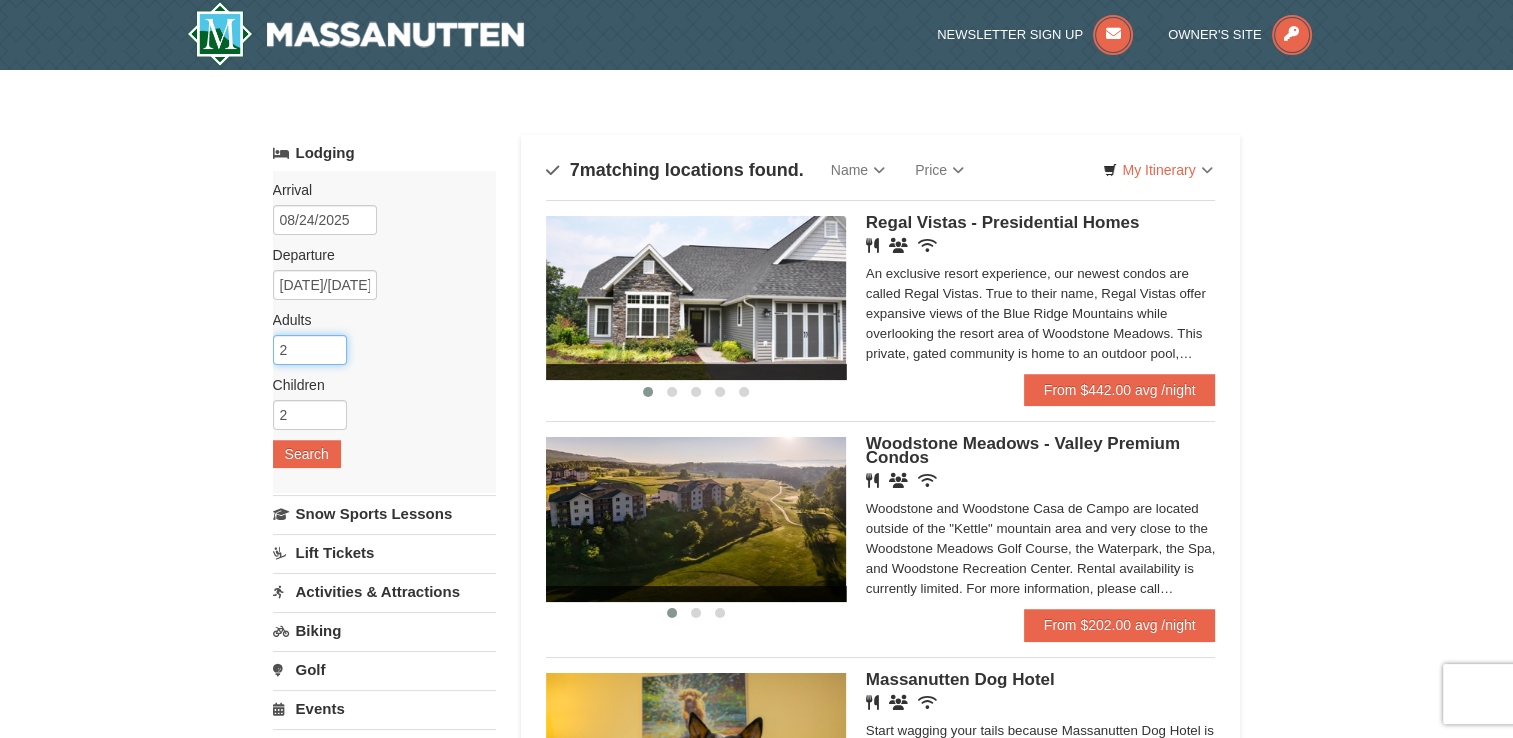 type on "2" 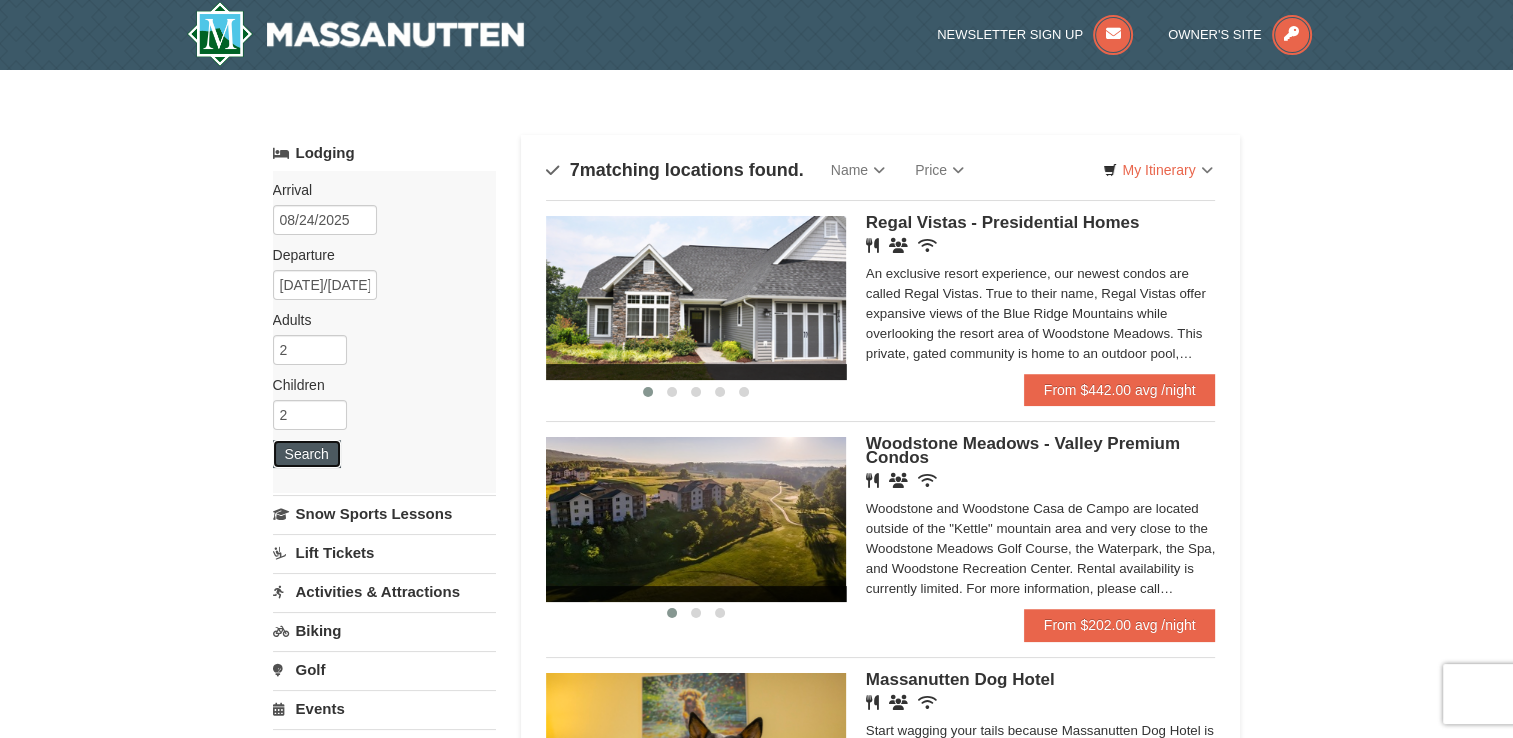 click on "Search" at bounding box center [307, 454] 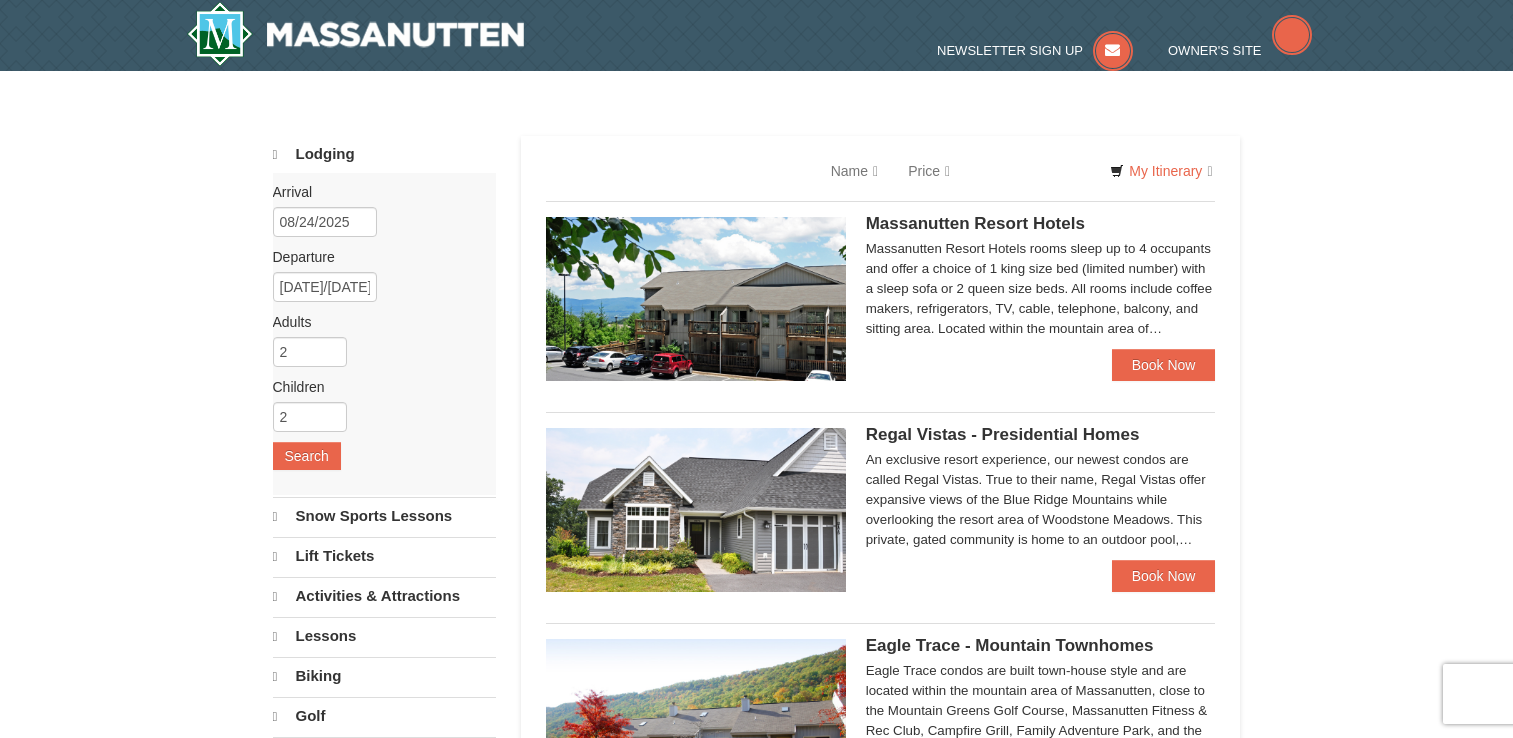 scroll, scrollTop: 0, scrollLeft: 0, axis: both 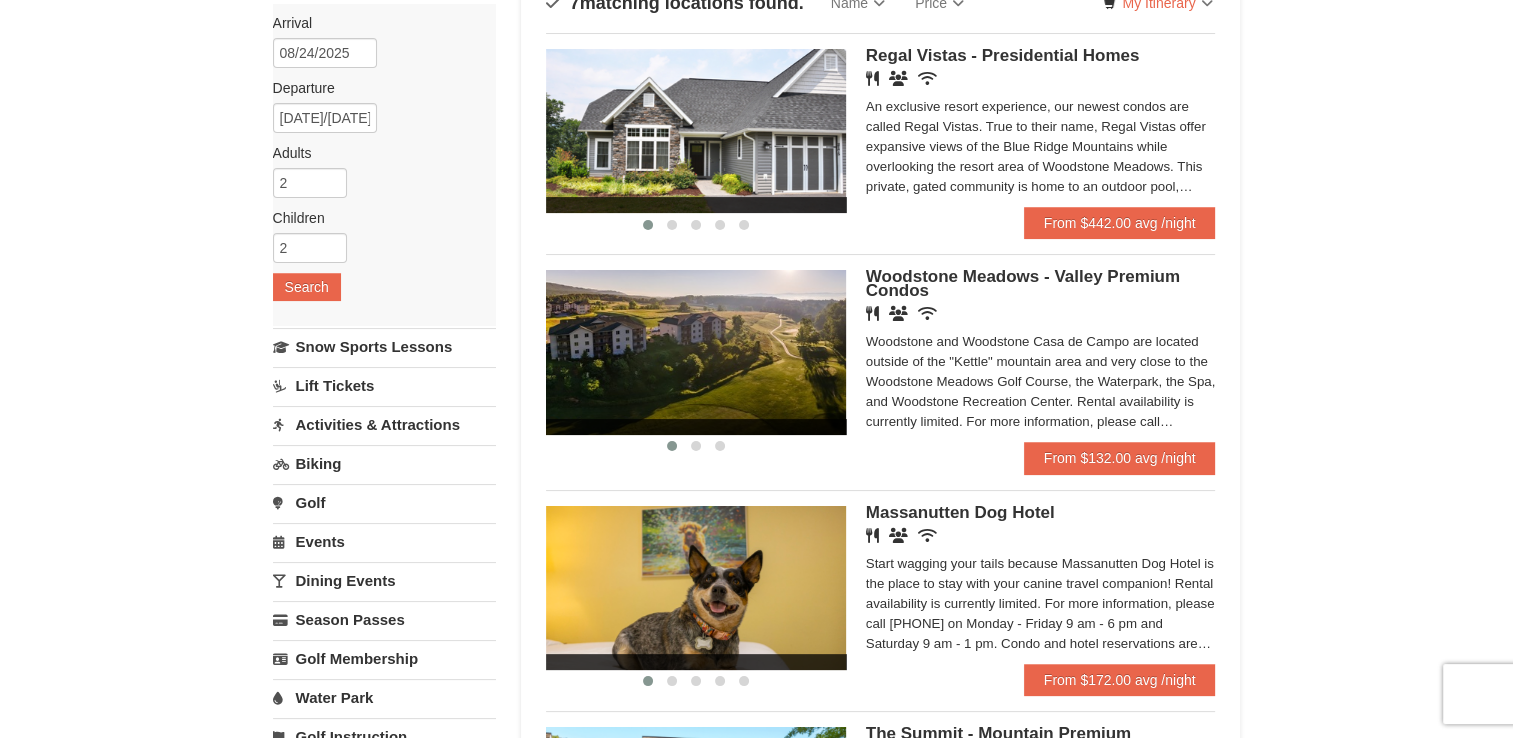 click at bounding box center (696, 352) 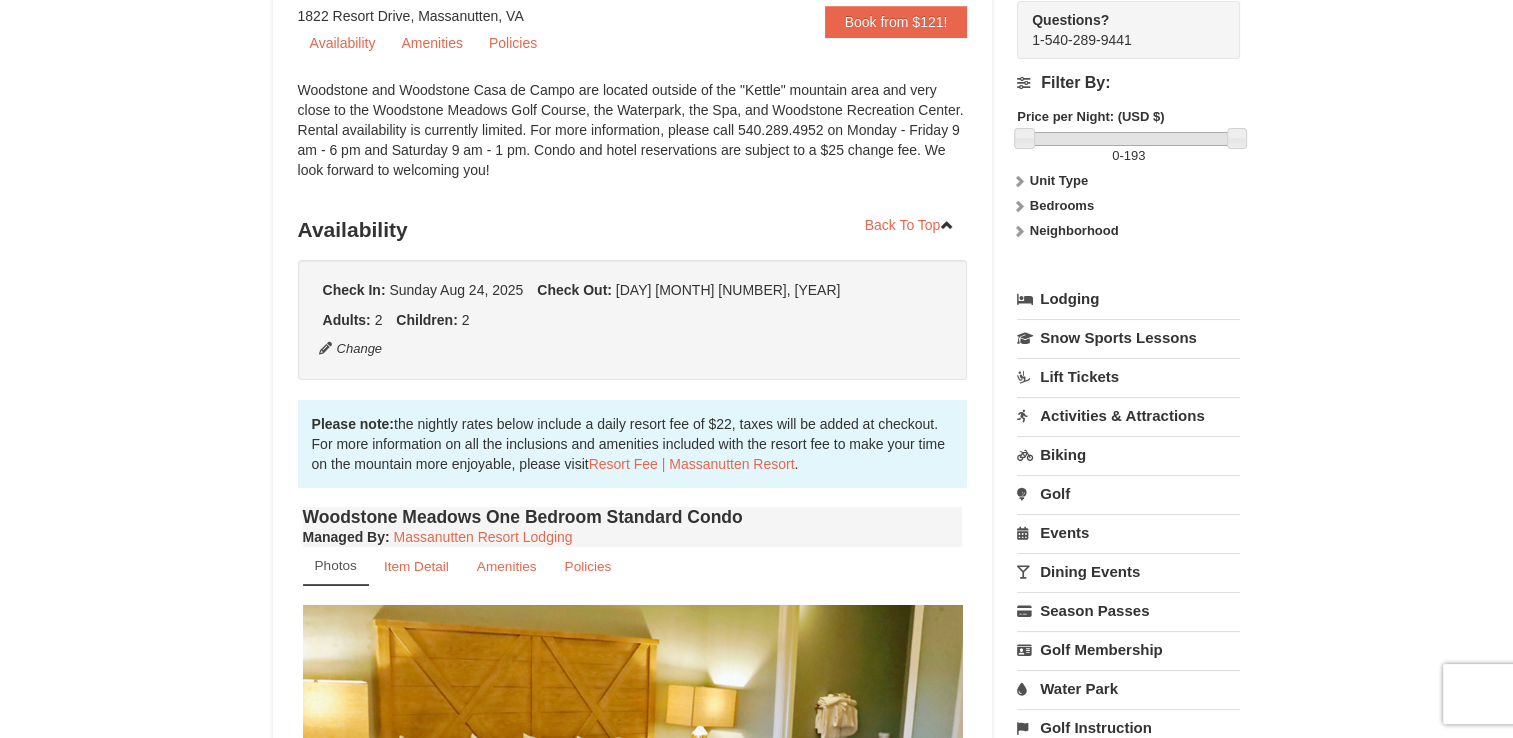 scroll, scrollTop: 381, scrollLeft: 0, axis: vertical 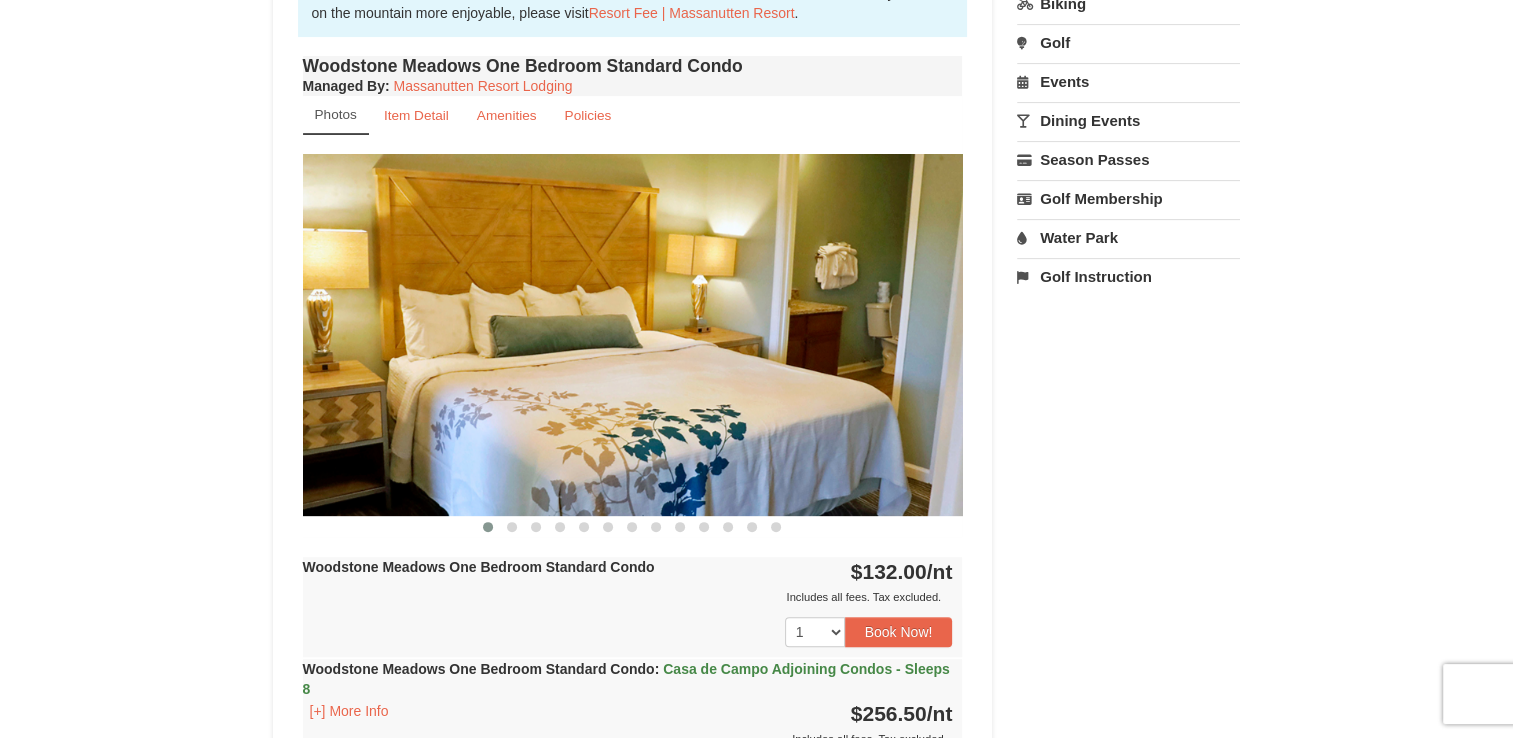 click at bounding box center [633, 334] 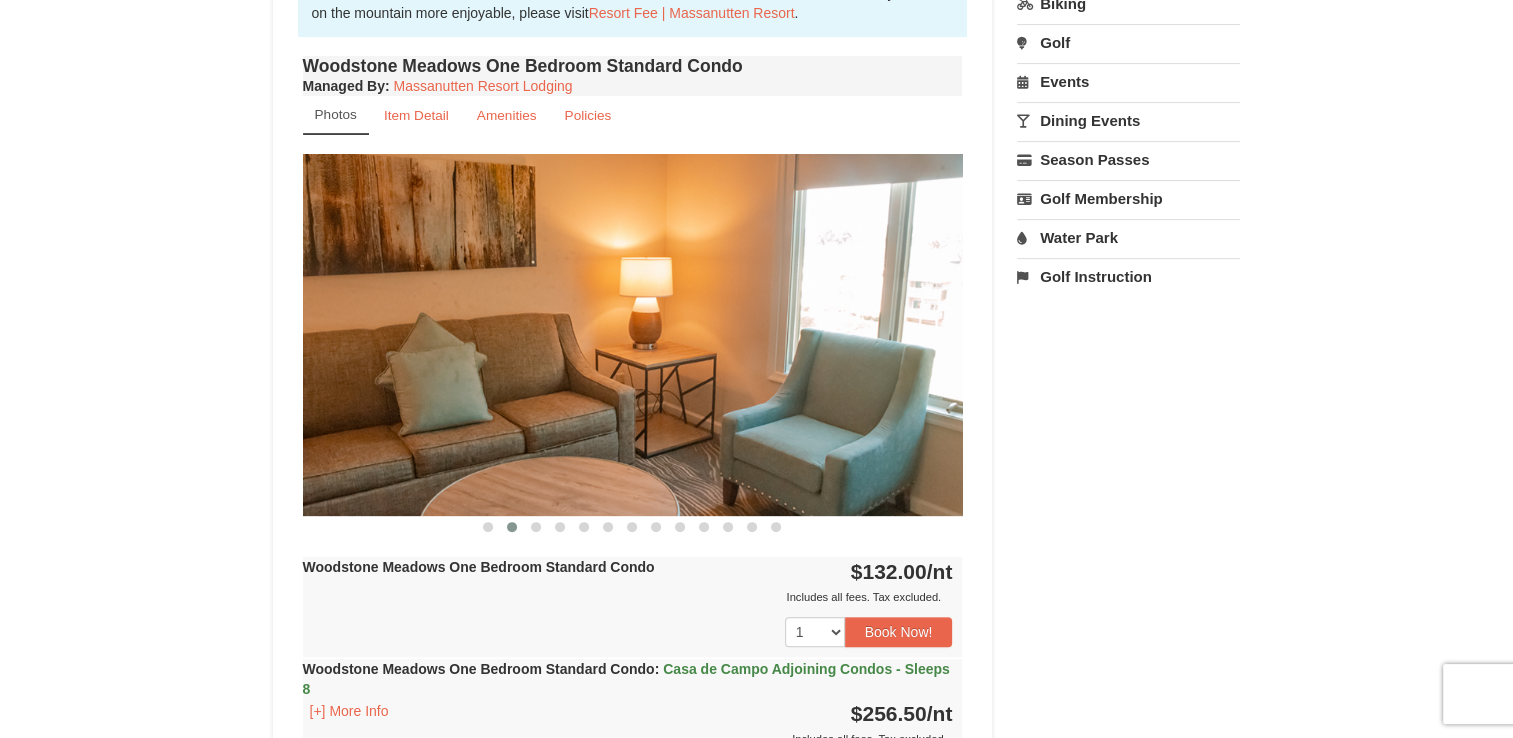click at bounding box center (536, 527) 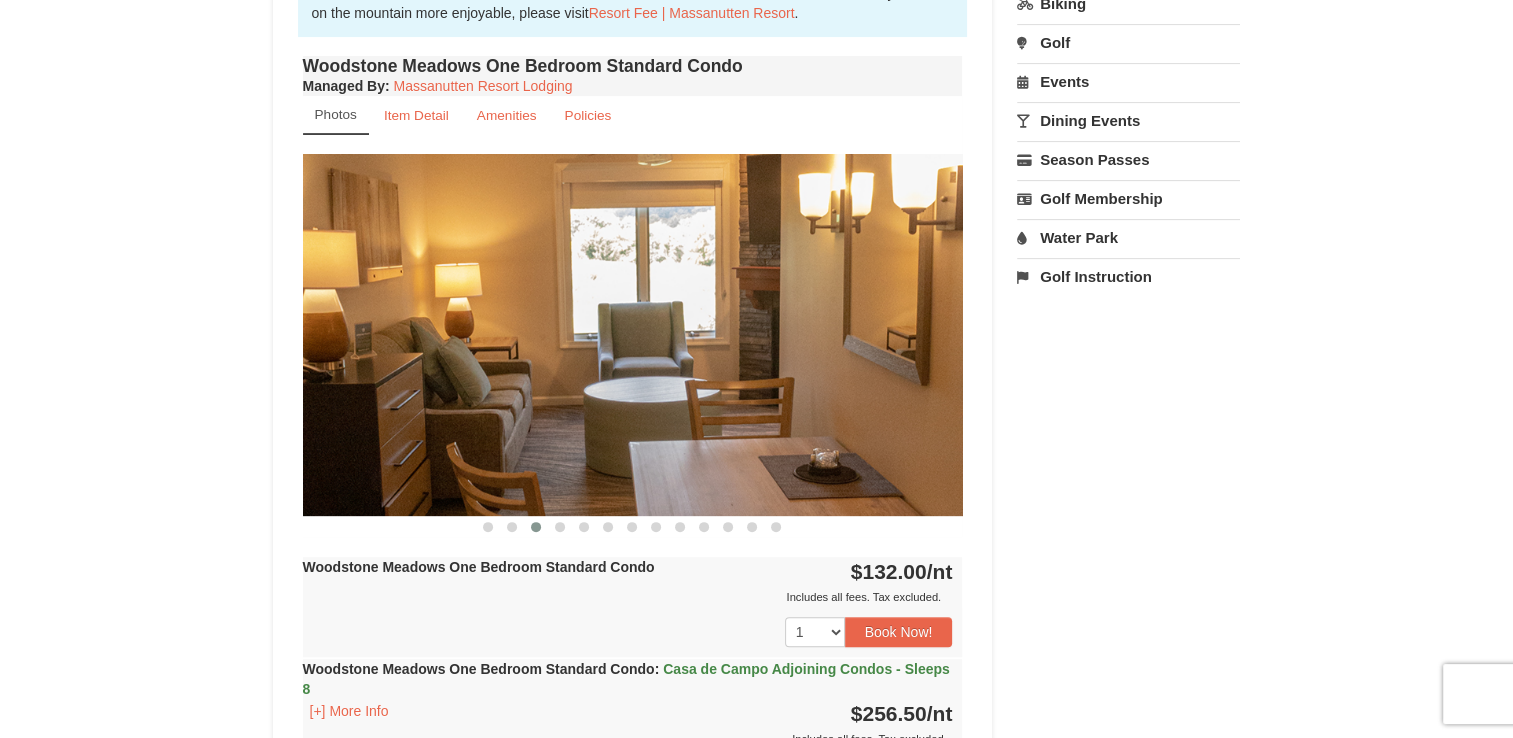 click at bounding box center [560, 527] 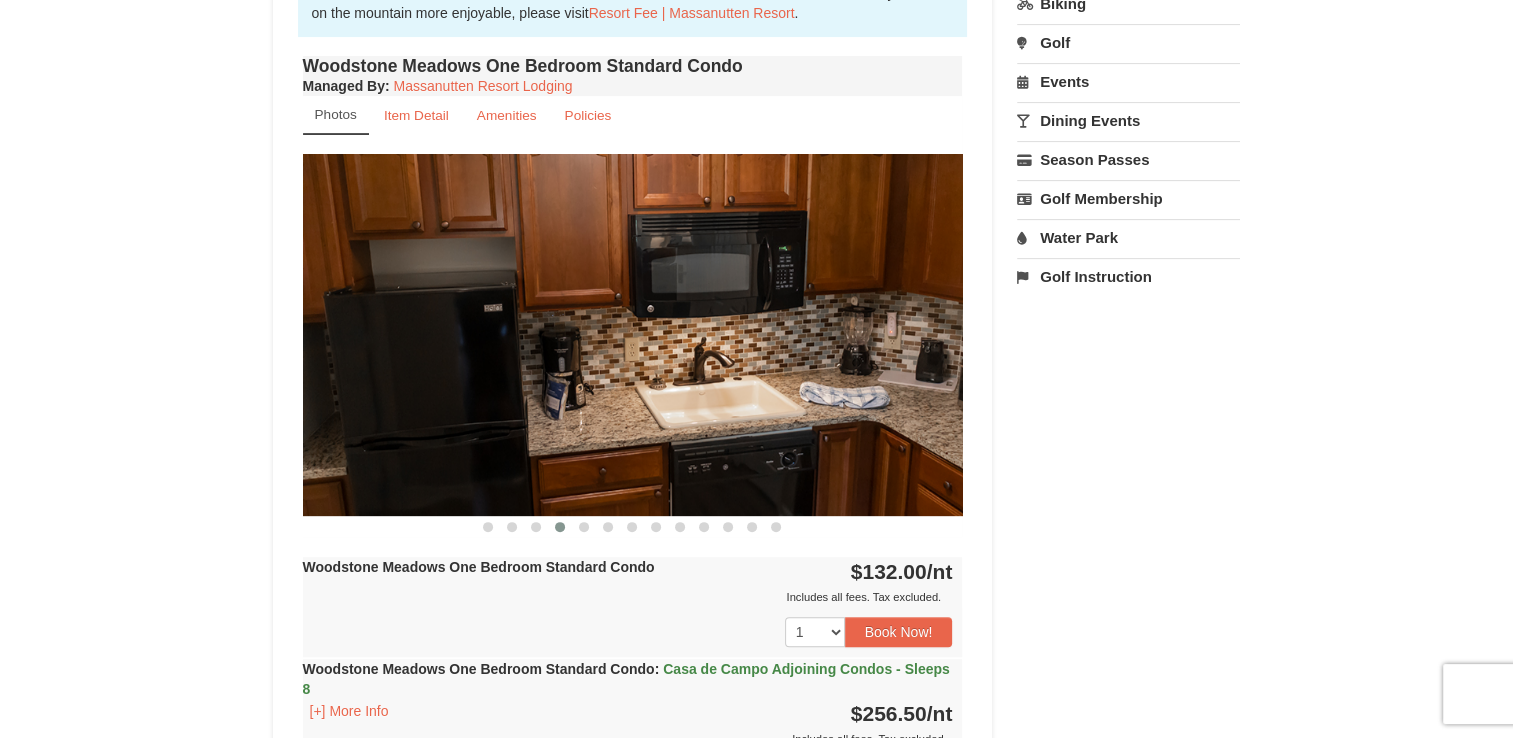 click at bounding box center [584, 527] 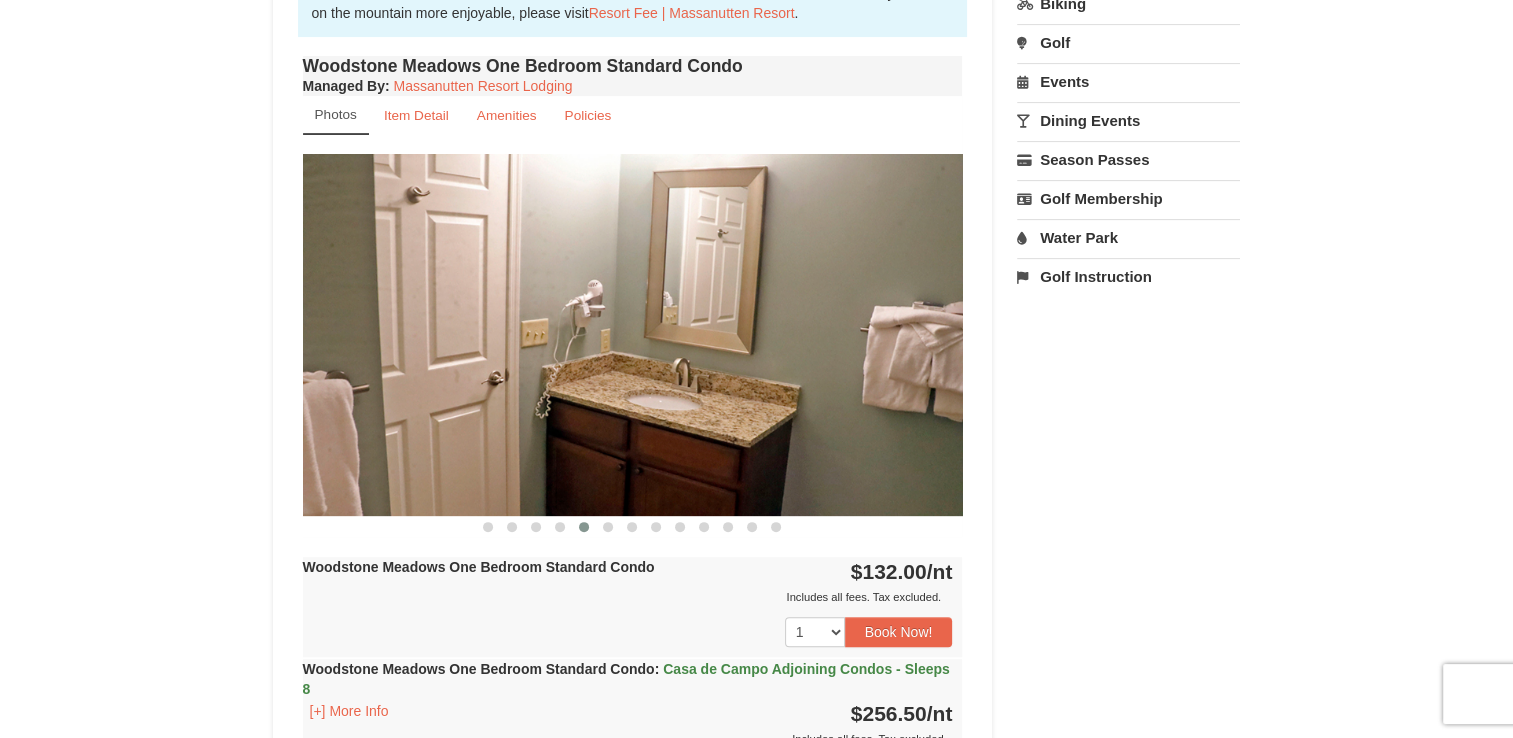 click at bounding box center [608, 527] 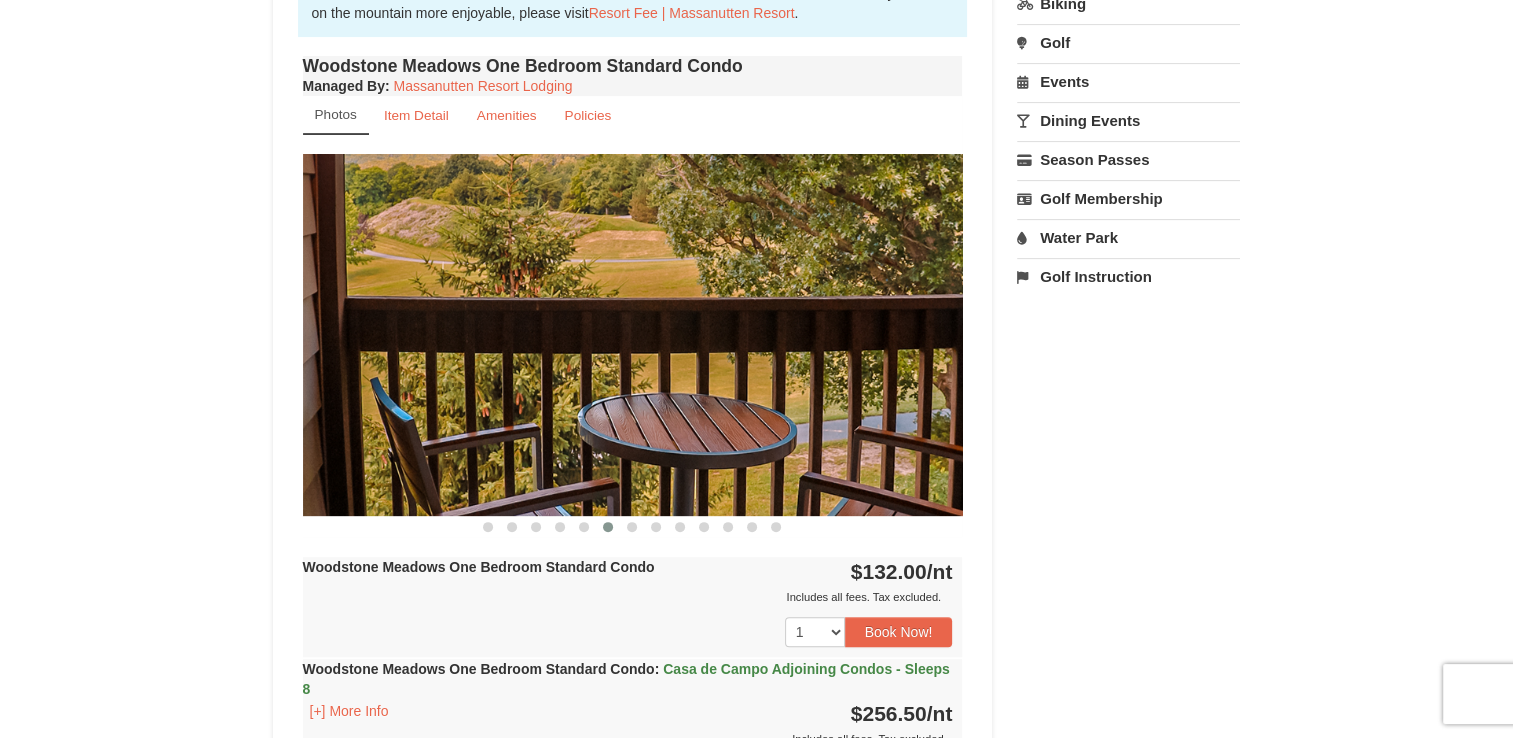 click at bounding box center (608, 527) 